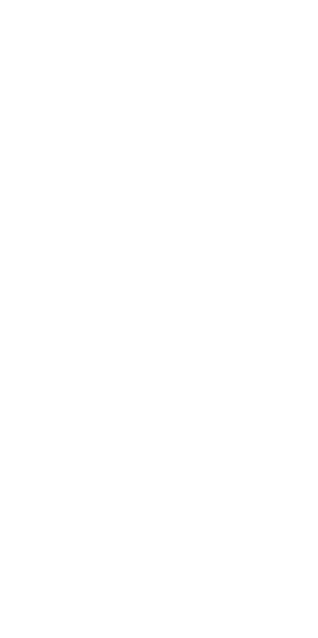 scroll, scrollTop: 0, scrollLeft: 0, axis: both 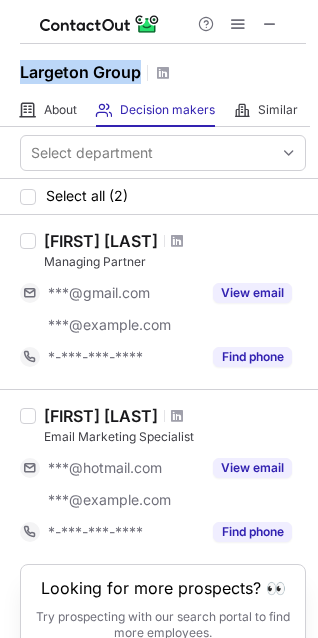 drag, startPoint x: 145, startPoint y: 66, endPoint x: 13, endPoint y: 79, distance: 132.63861 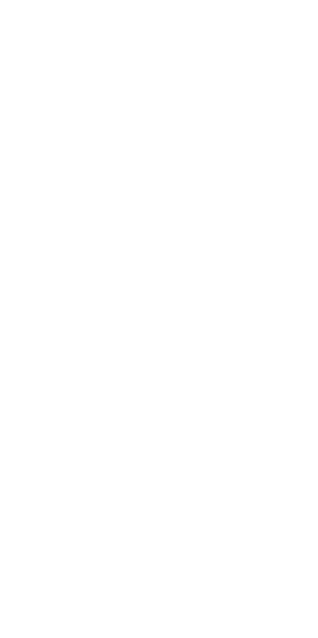 scroll, scrollTop: 0, scrollLeft: 0, axis: both 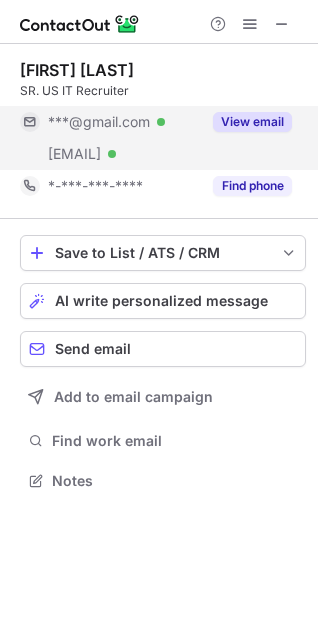 click on "View email" at bounding box center [252, 122] 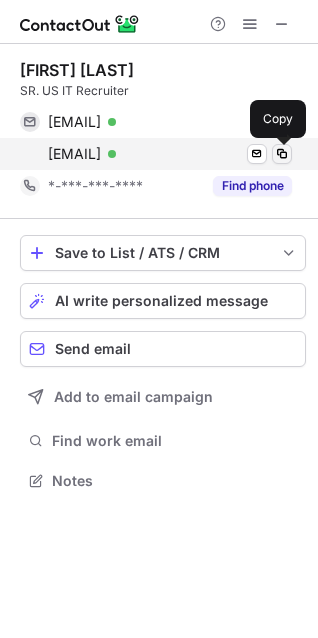 click at bounding box center (282, 154) 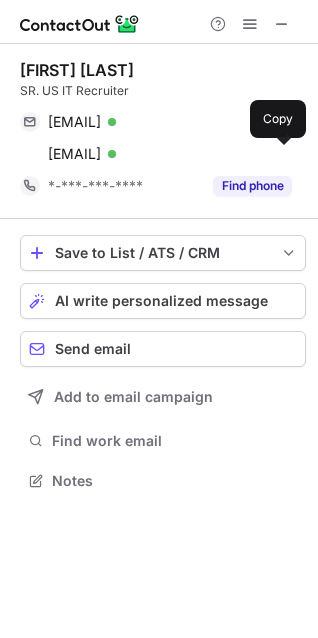 click on "Kajal Bhaskar" at bounding box center [77, 70] 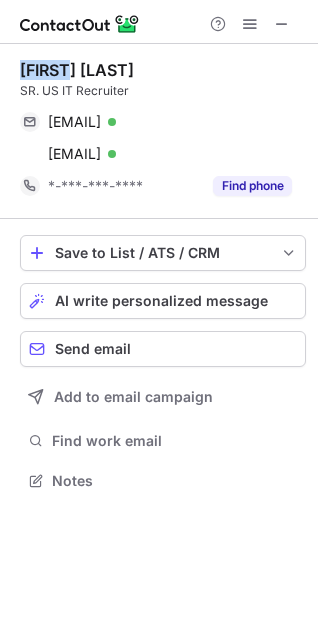click on "Kajal Bhaskar" at bounding box center [77, 70] 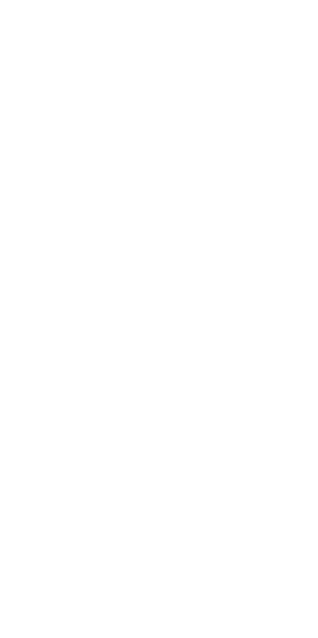 scroll, scrollTop: 0, scrollLeft: 0, axis: both 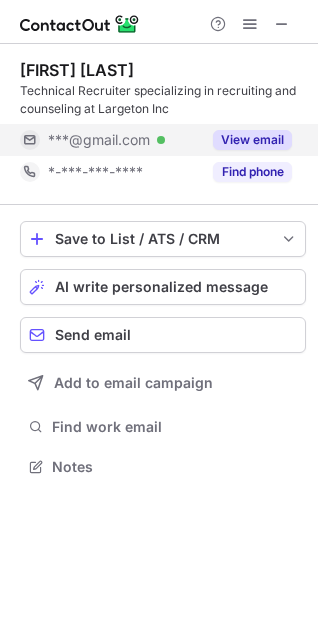 click on "View email" at bounding box center (252, 140) 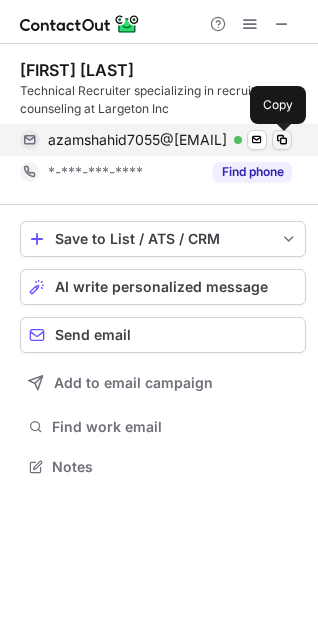 click at bounding box center [282, 140] 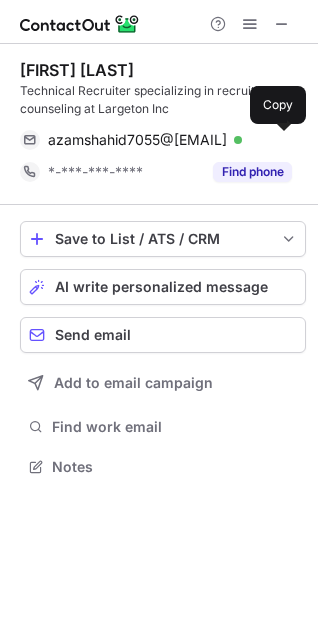 click on "Azam Shahid" at bounding box center [77, 70] 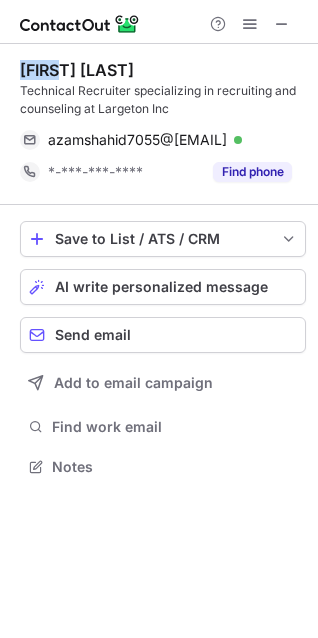 click on "Azam Shahid" at bounding box center (77, 70) 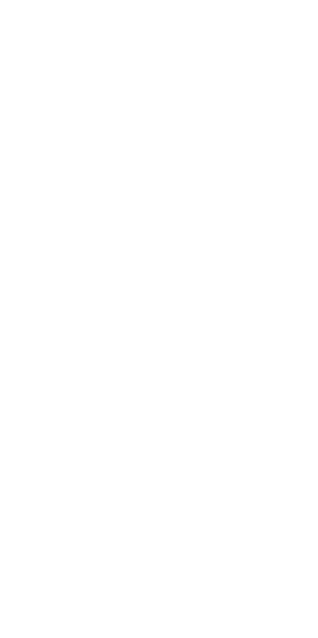 scroll, scrollTop: 0, scrollLeft: 0, axis: both 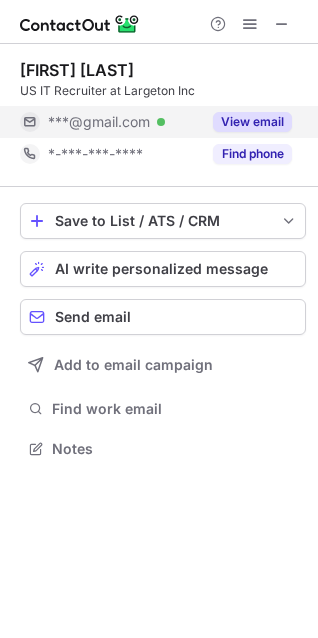 click on "View email" at bounding box center (252, 122) 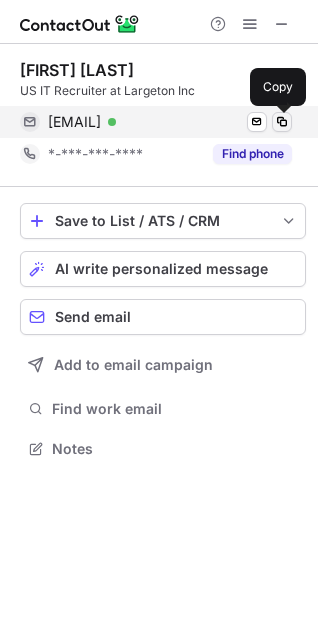 click at bounding box center [282, 122] 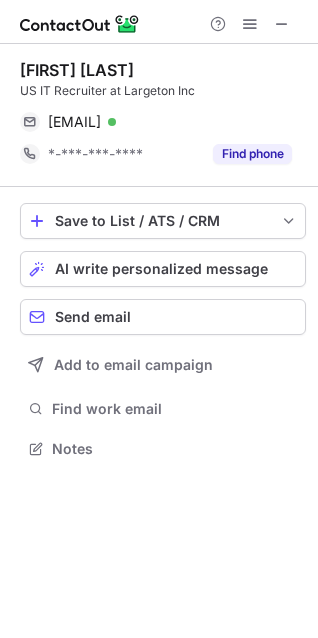 click on "Amit Arya" at bounding box center [77, 70] 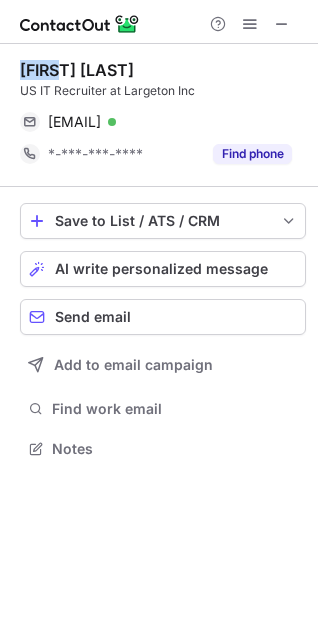 click on "Amit Arya" at bounding box center [77, 70] 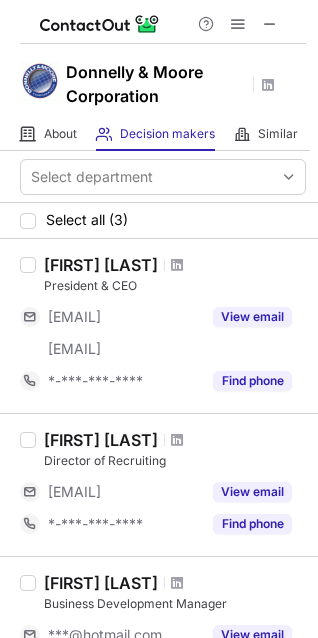 scroll, scrollTop: 0, scrollLeft: 0, axis: both 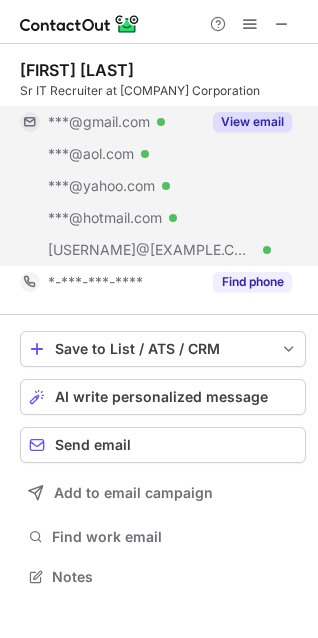 click on "View email" at bounding box center [252, 122] 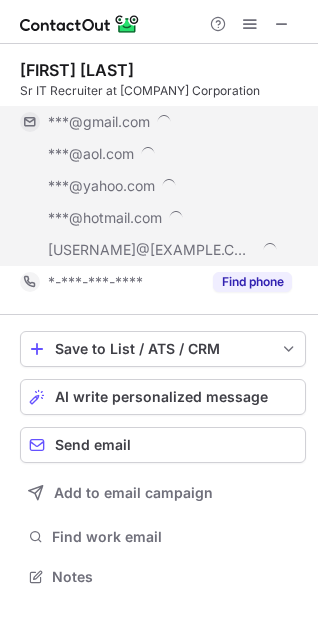 scroll, scrollTop: 10, scrollLeft: 9, axis: both 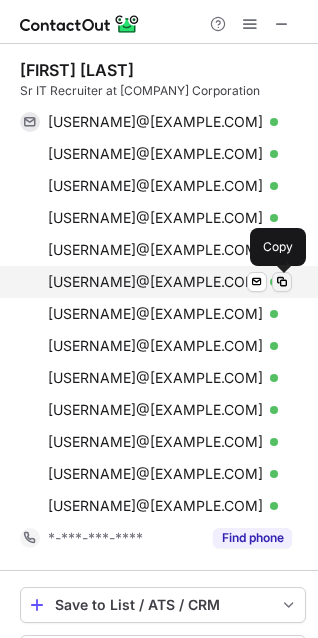 click at bounding box center (282, 282) 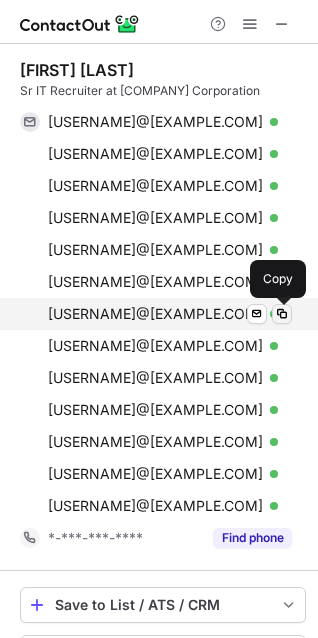 click at bounding box center (282, 314) 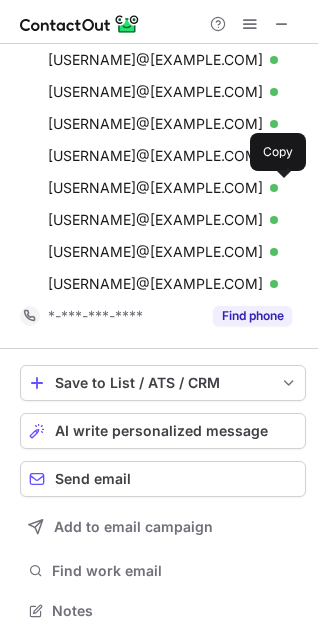 scroll, scrollTop: 0, scrollLeft: 0, axis: both 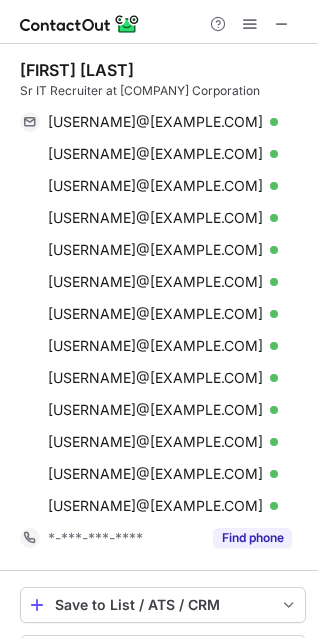 click on "Lisa Grubb" at bounding box center [77, 70] 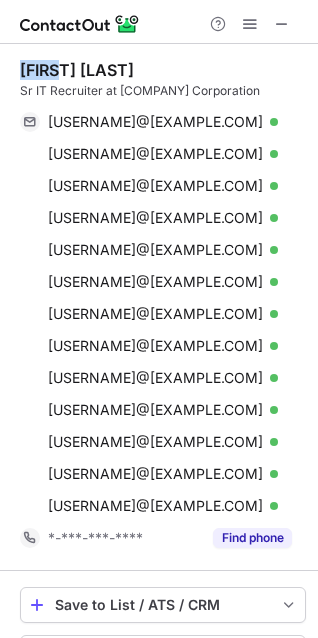click on "Lisa Grubb" at bounding box center (77, 70) 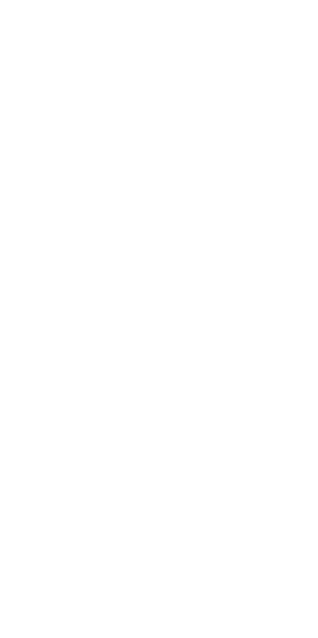 scroll, scrollTop: 0, scrollLeft: 0, axis: both 